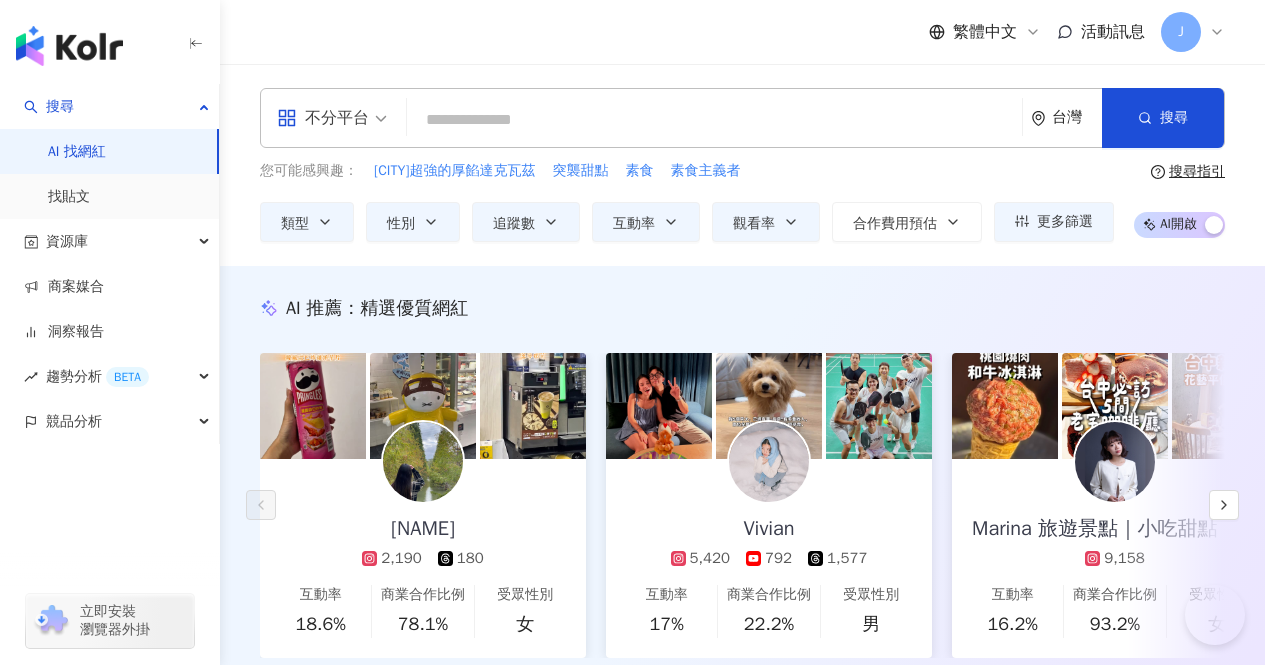 scroll, scrollTop: 4000, scrollLeft: 0, axis: vertical 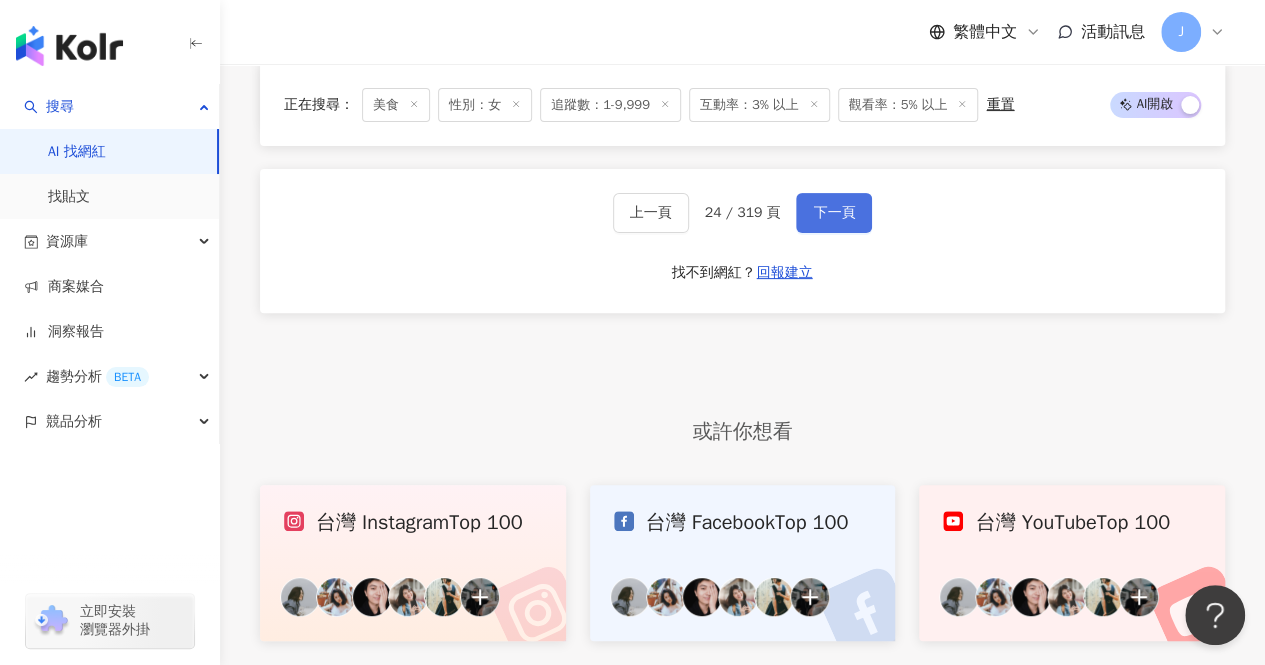 click on "下一頁" at bounding box center (834, 213) 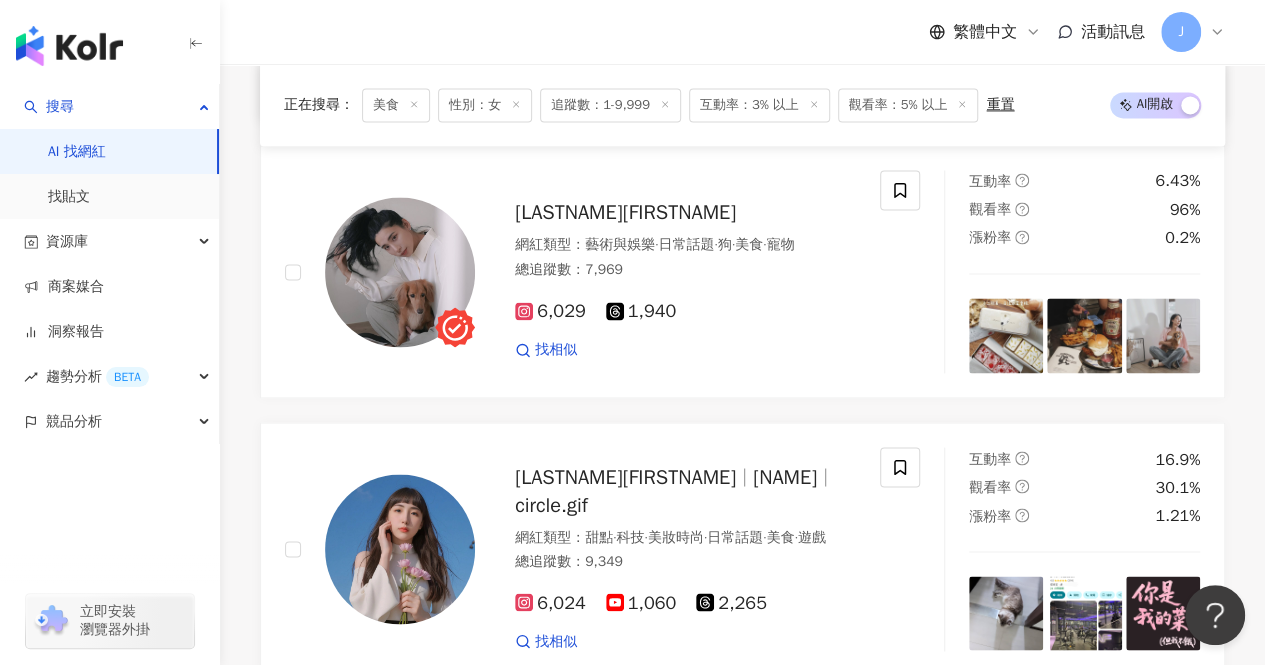 scroll, scrollTop: 1500, scrollLeft: 0, axis: vertical 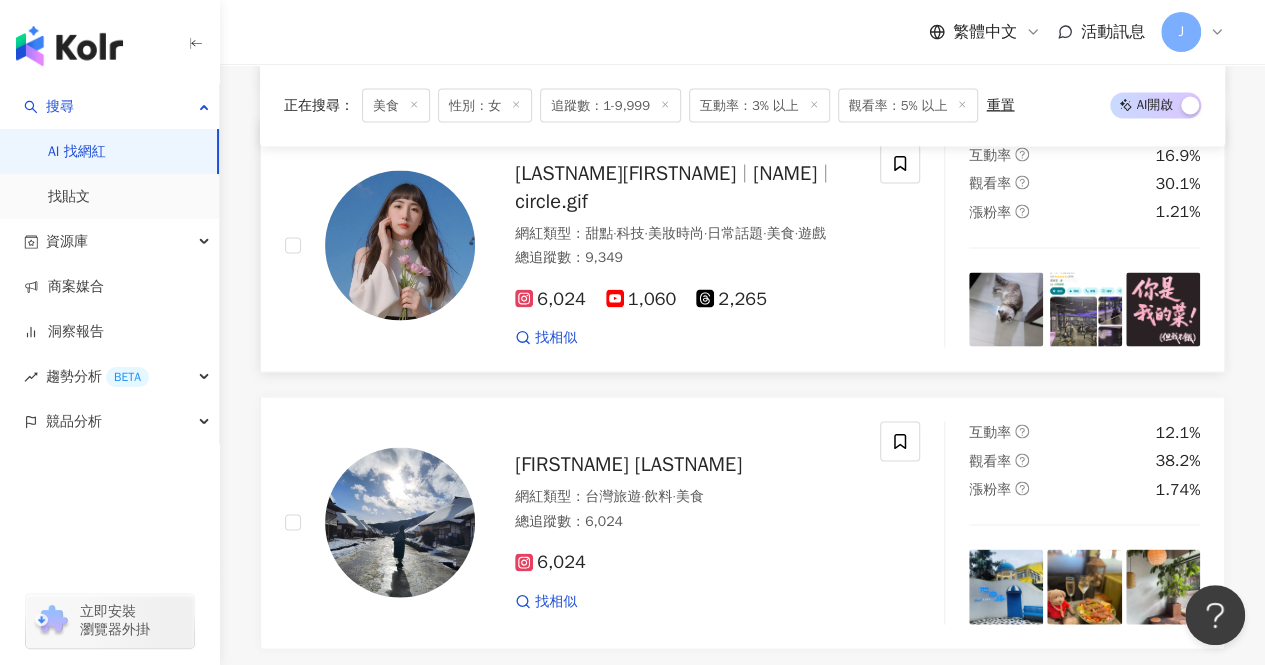 click on "circle.gif" at bounding box center [551, 200] 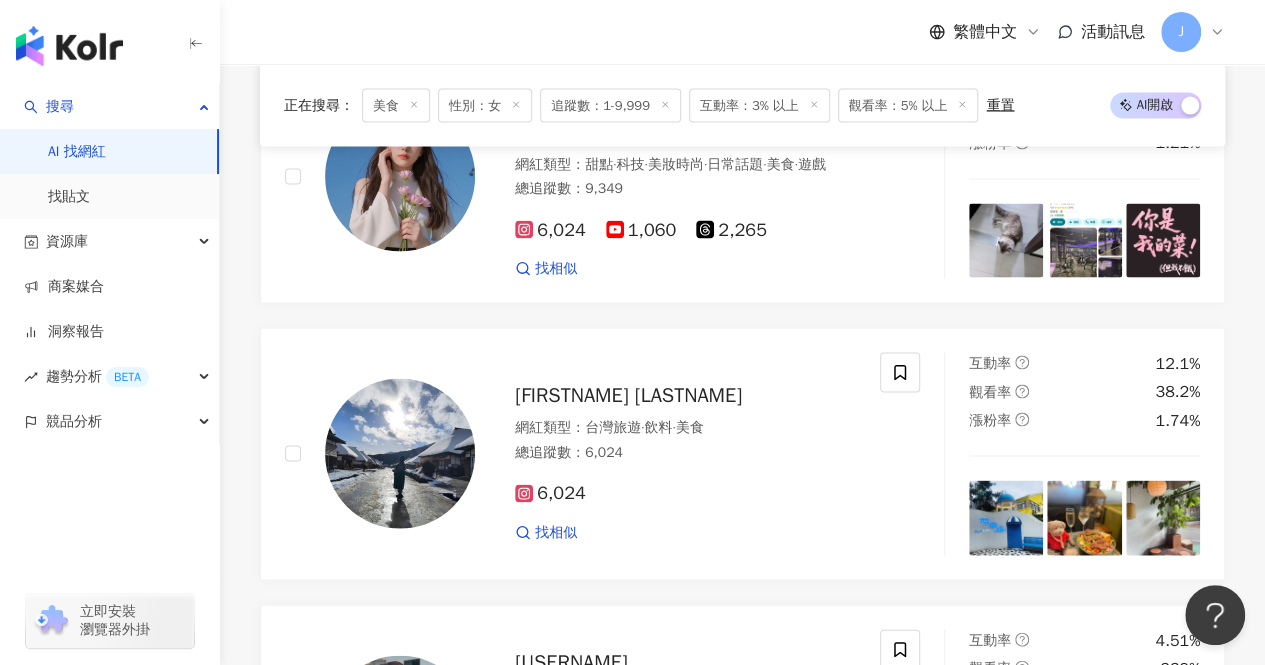 scroll, scrollTop: 1900, scrollLeft: 0, axis: vertical 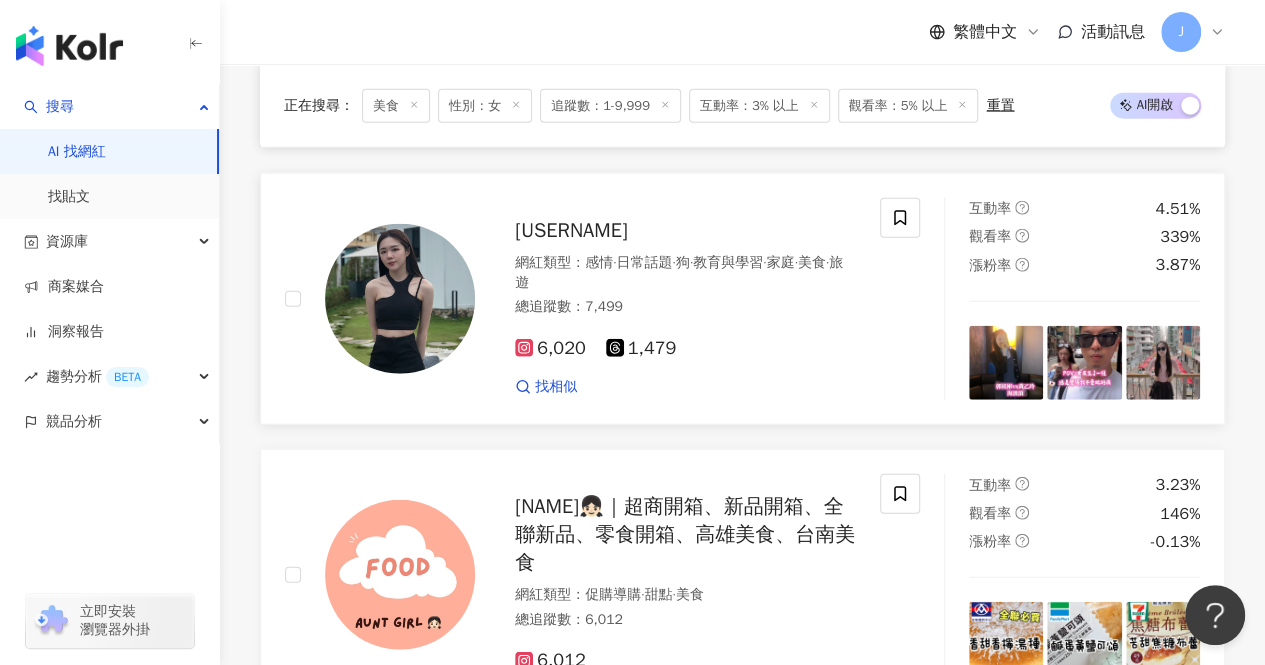 click on "ecby0913" at bounding box center (571, 230) 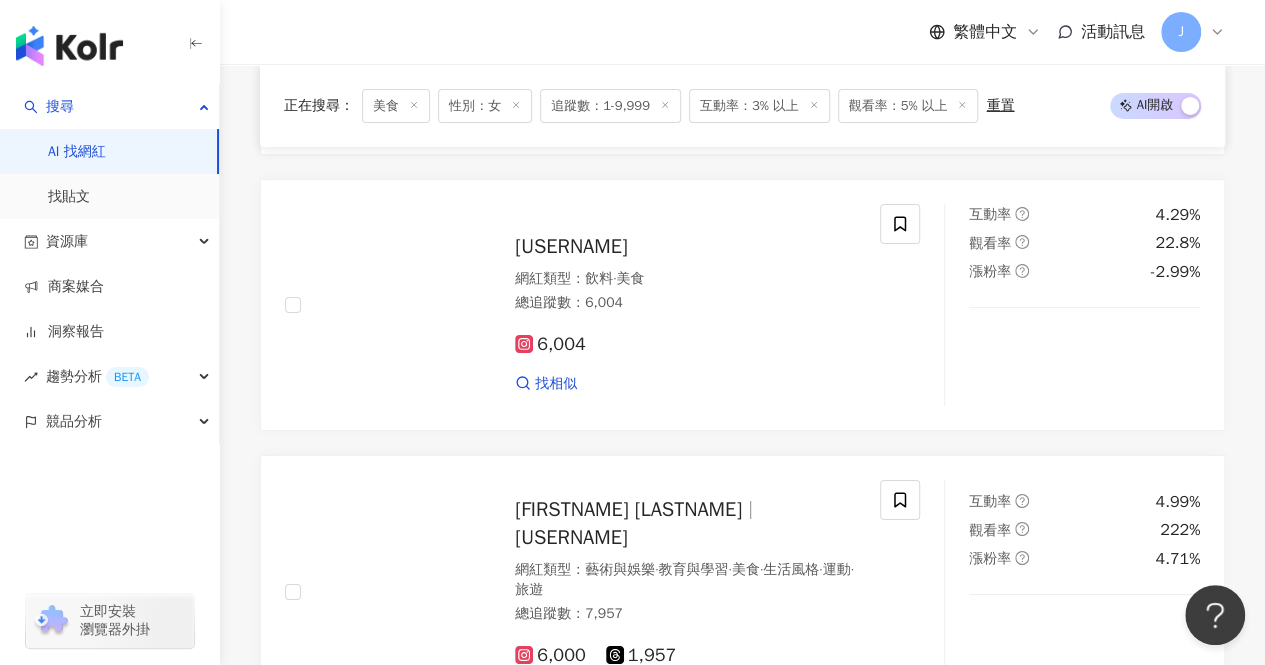 scroll, scrollTop: 3700, scrollLeft: 0, axis: vertical 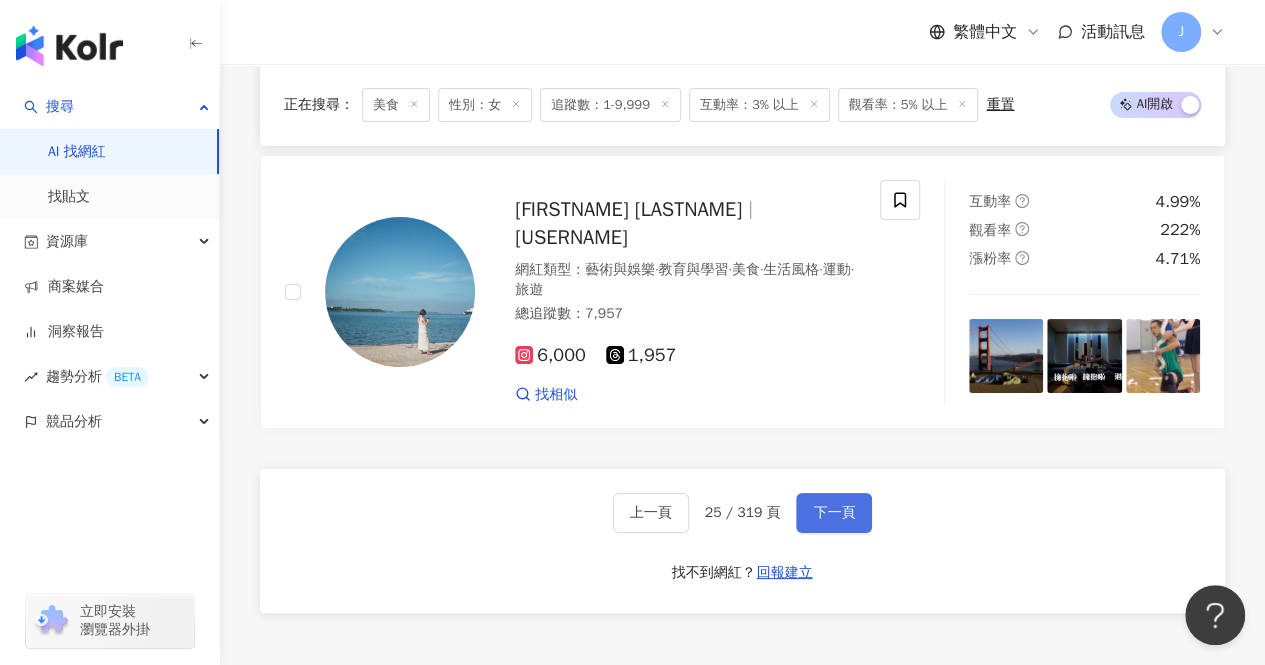 click on "下一頁" at bounding box center (834, 513) 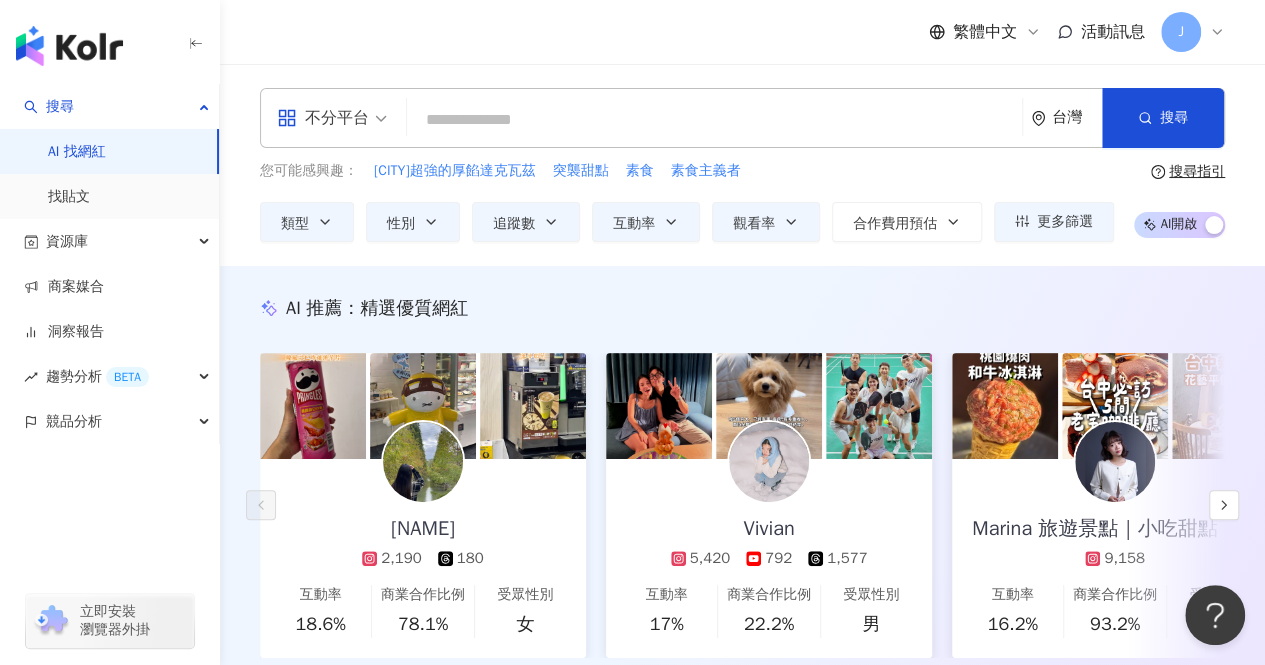 scroll, scrollTop: 0, scrollLeft: 0, axis: both 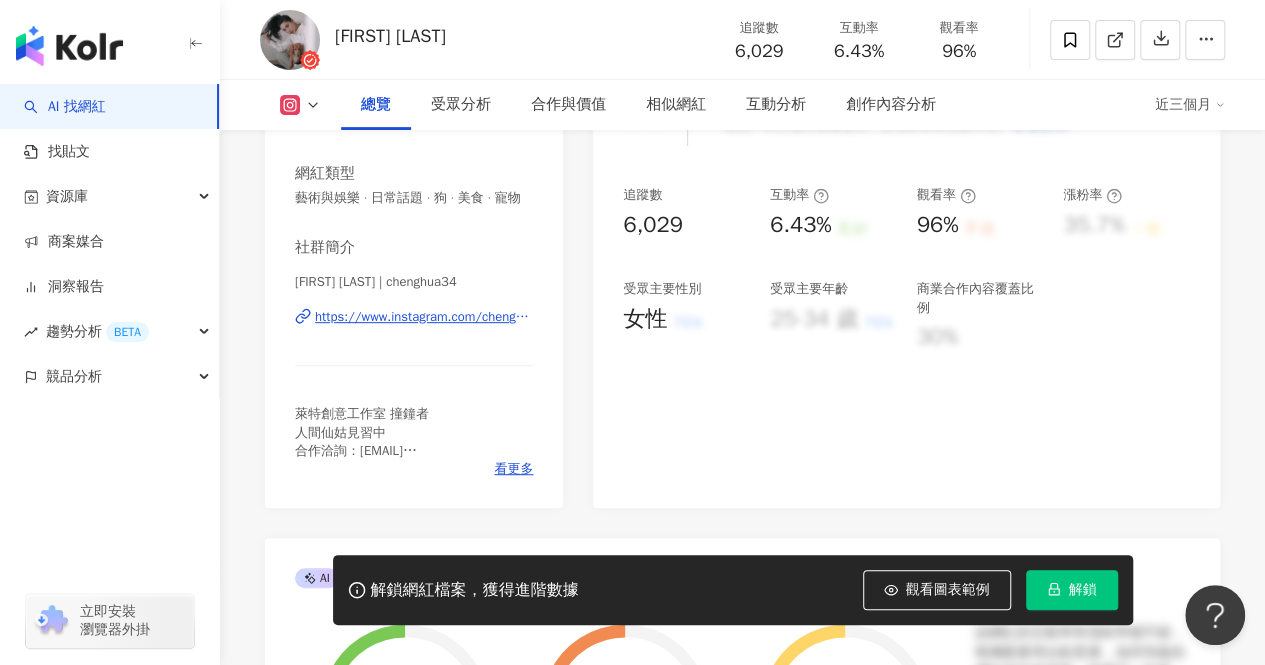 click on "https://www.instagram.com/chenghua34/" at bounding box center (424, 317) 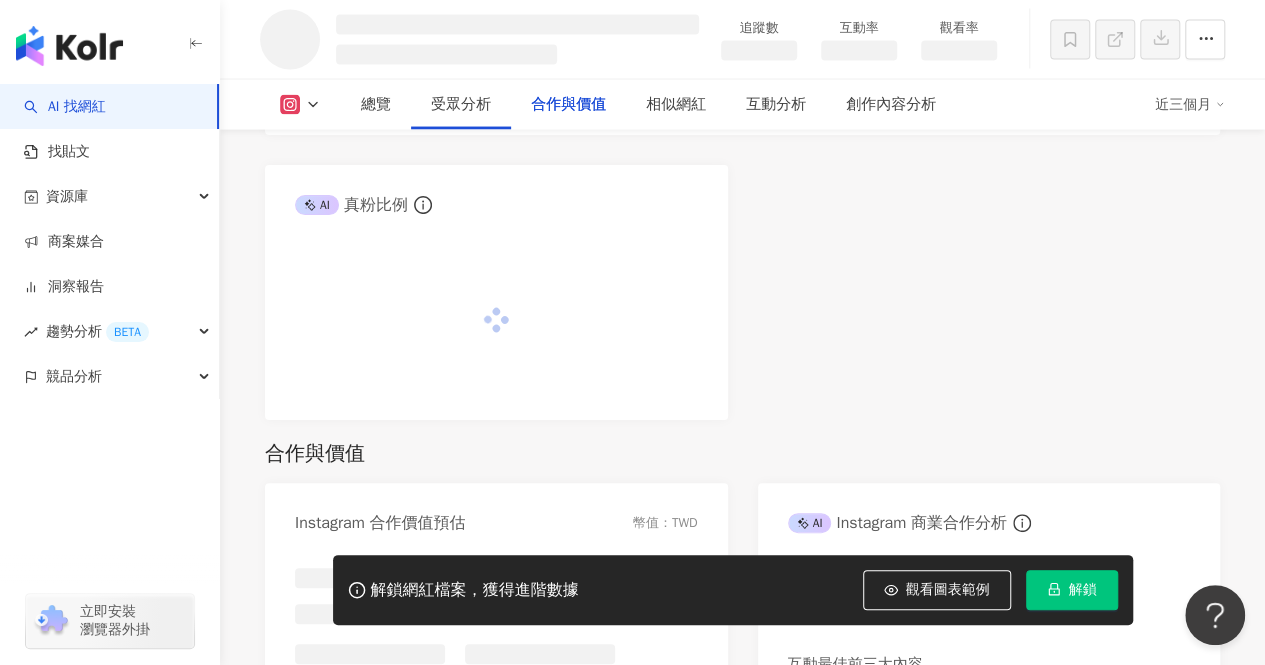 scroll, scrollTop: 2345, scrollLeft: 0, axis: vertical 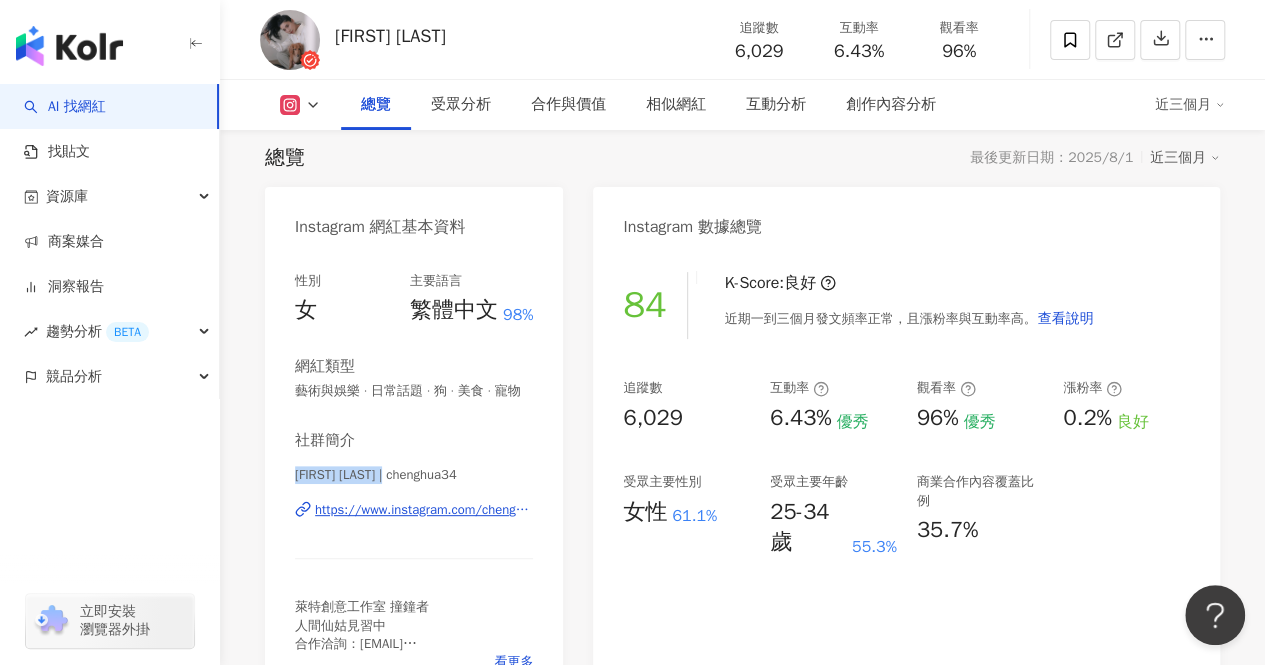 drag, startPoint x: 307, startPoint y: 495, endPoint x: 425, endPoint y: 494, distance: 118.004234 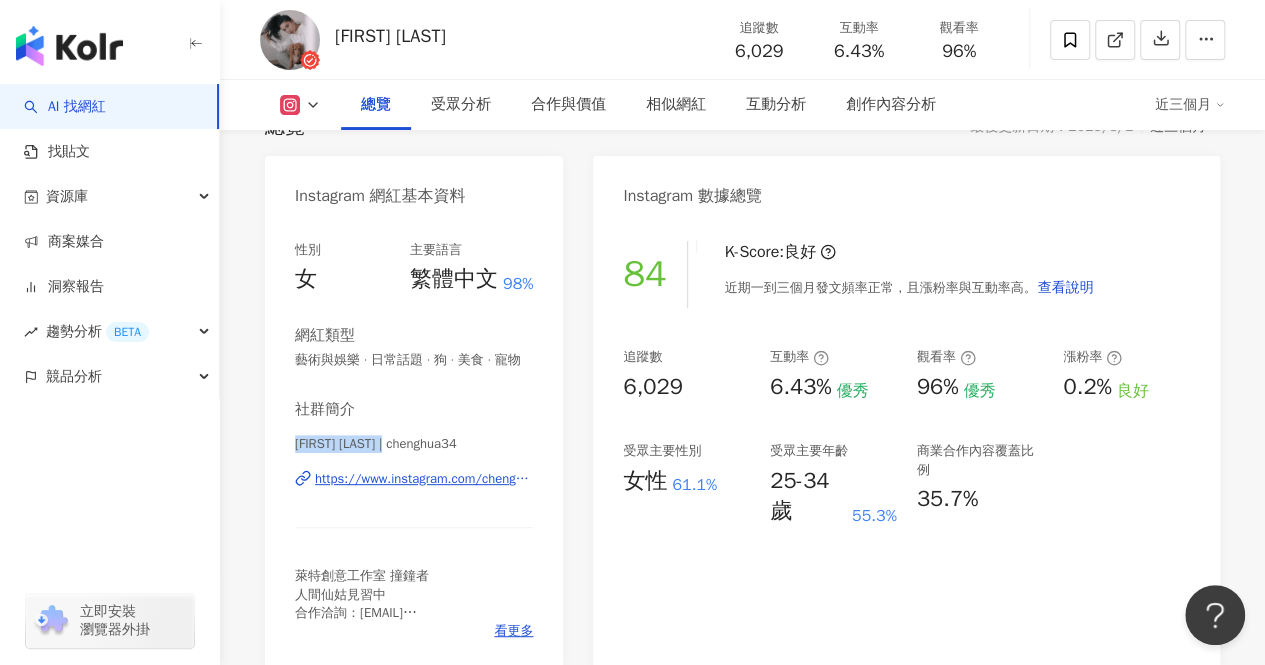 scroll, scrollTop: 129, scrollLeft: 0, axis: vertical 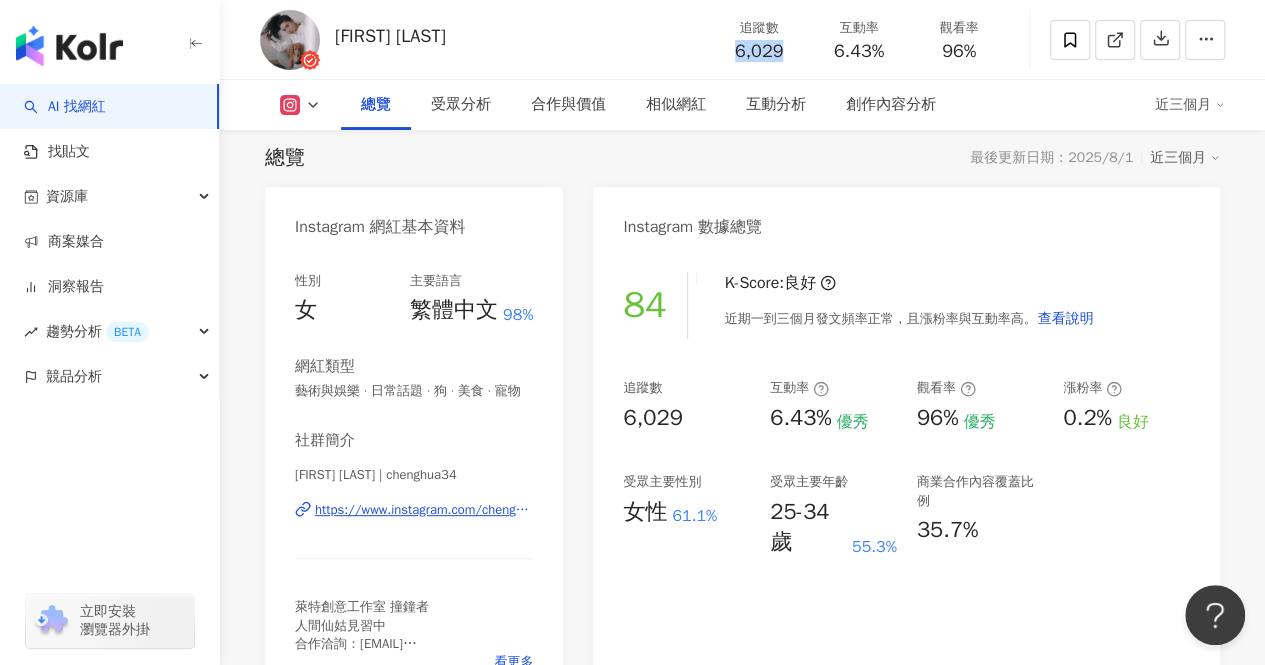 drag, startPoint x: 729, startPoint y: 54, endPoint x: 799, endPoint y: 49, distance: 70.178345 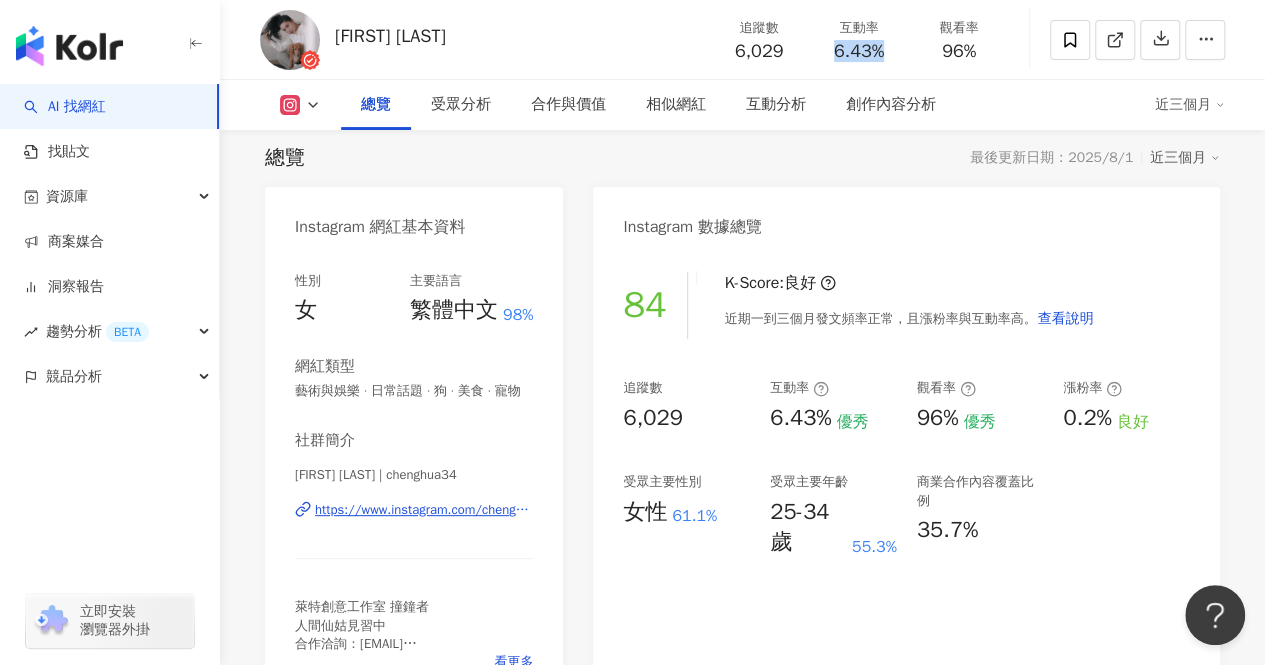 drag, startPoint x: 828, startPoint y: 50, endPoint x: 890, endPoint y: 48, distance: 62.03225 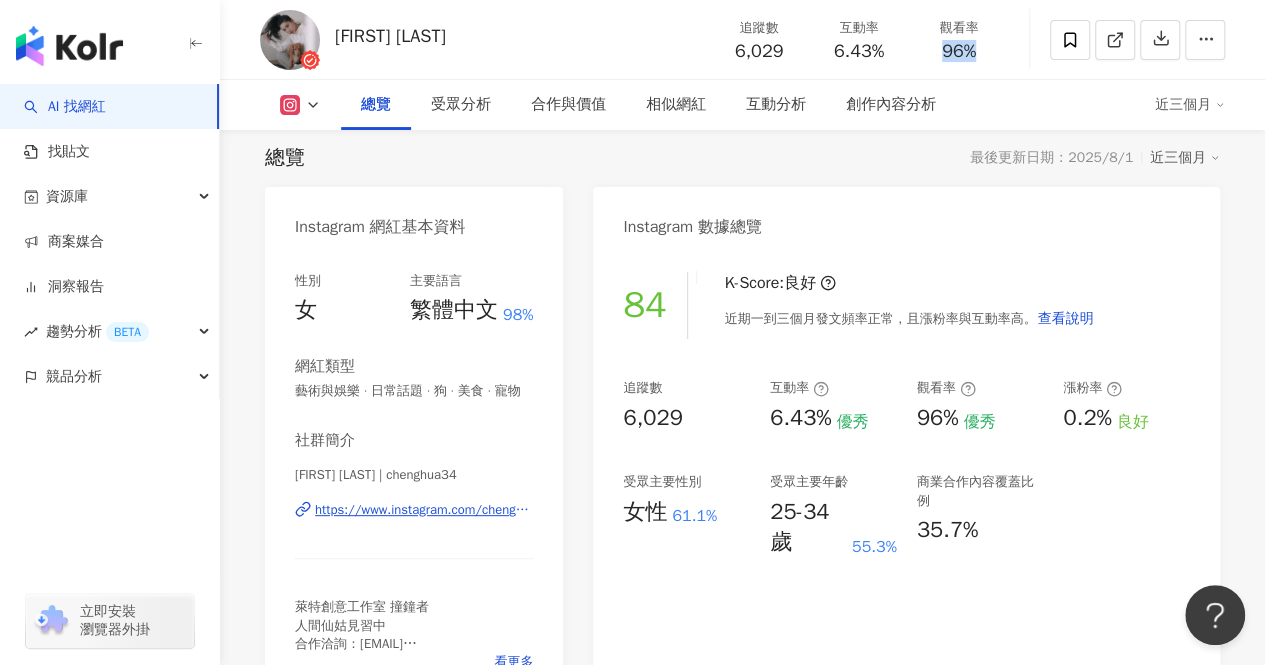drag, startPoint x: 928, startPoint y: 47, endPoint x: 984, endPoint y: 52, distance: 56.22277 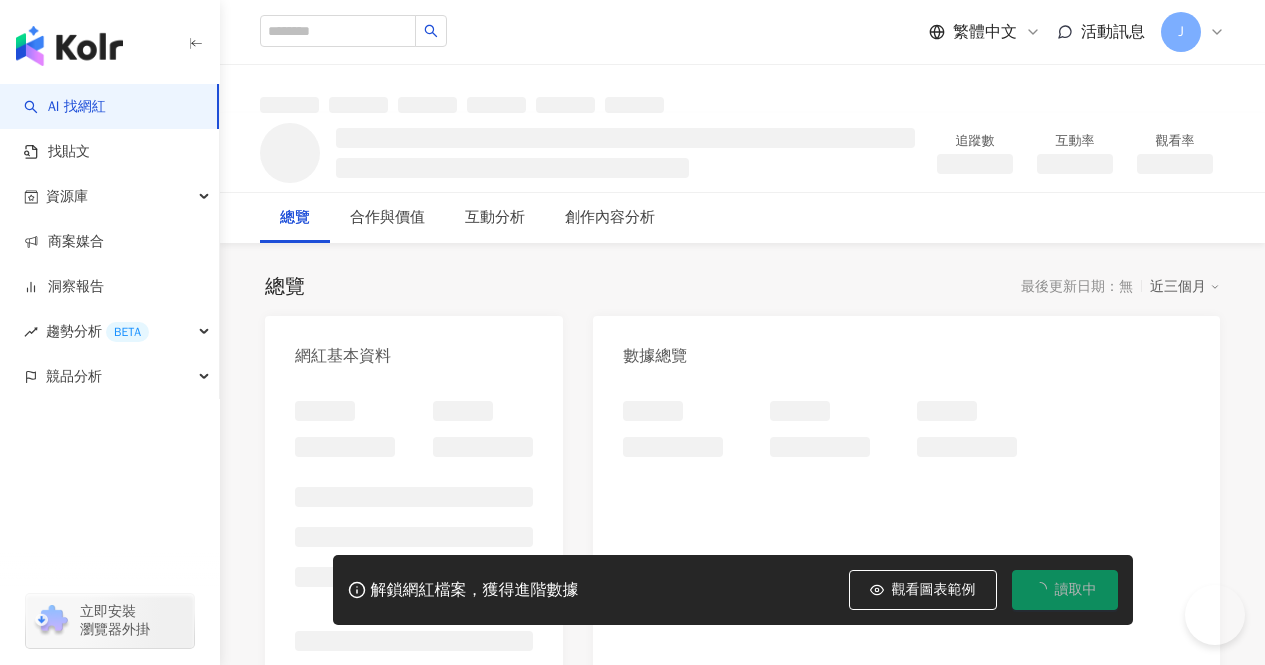 scroll, scrollTop: 0, scrollLeft: 0, axis: both 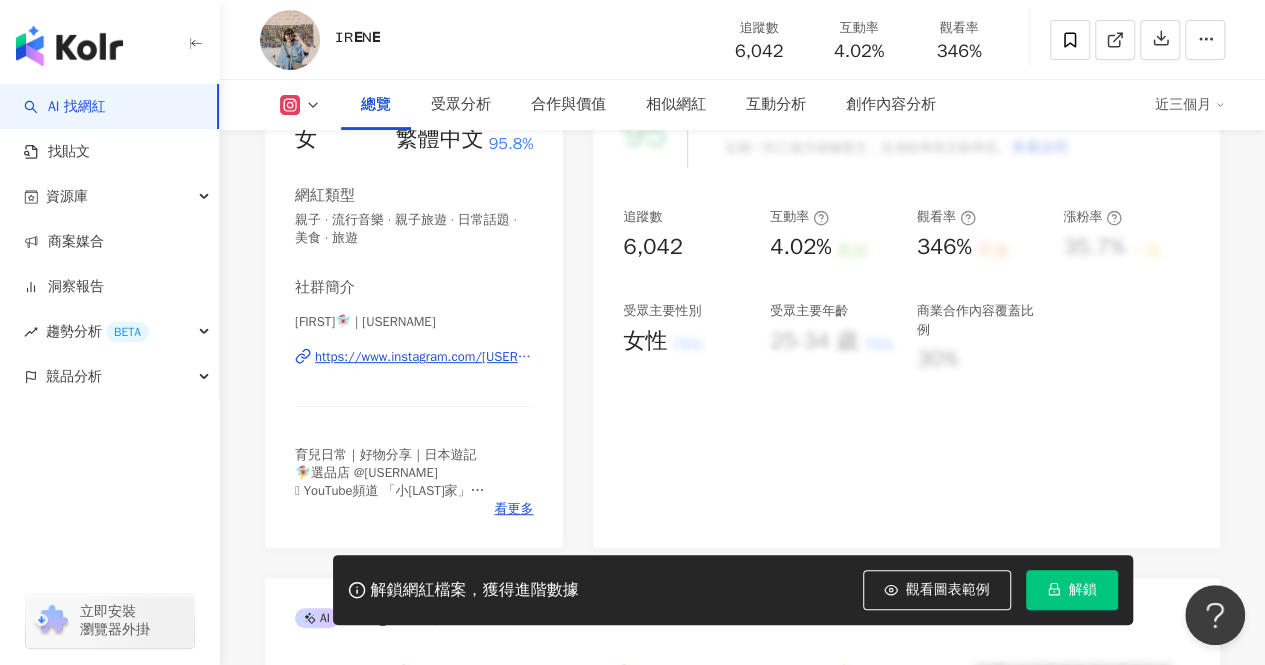 click on "https://www.instagram.com/irenex_y/" at bounding box center (424, 357) 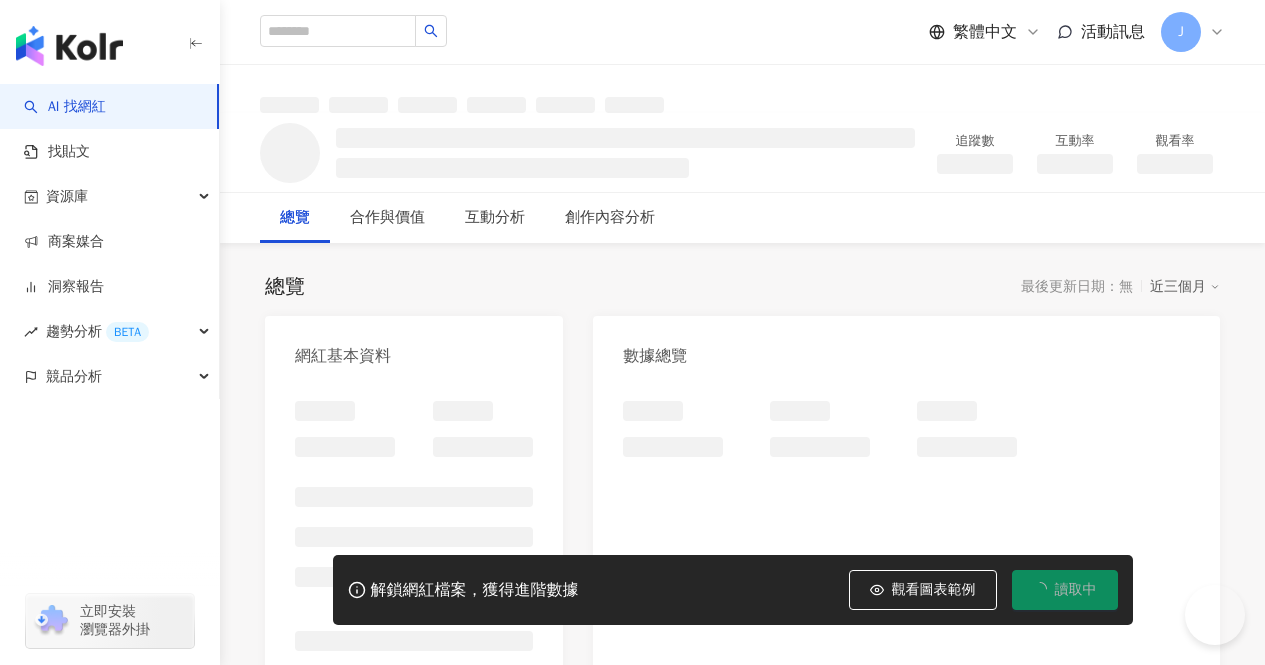 scroll, scrollTop: 0, scrollLeft: 0, axis: both 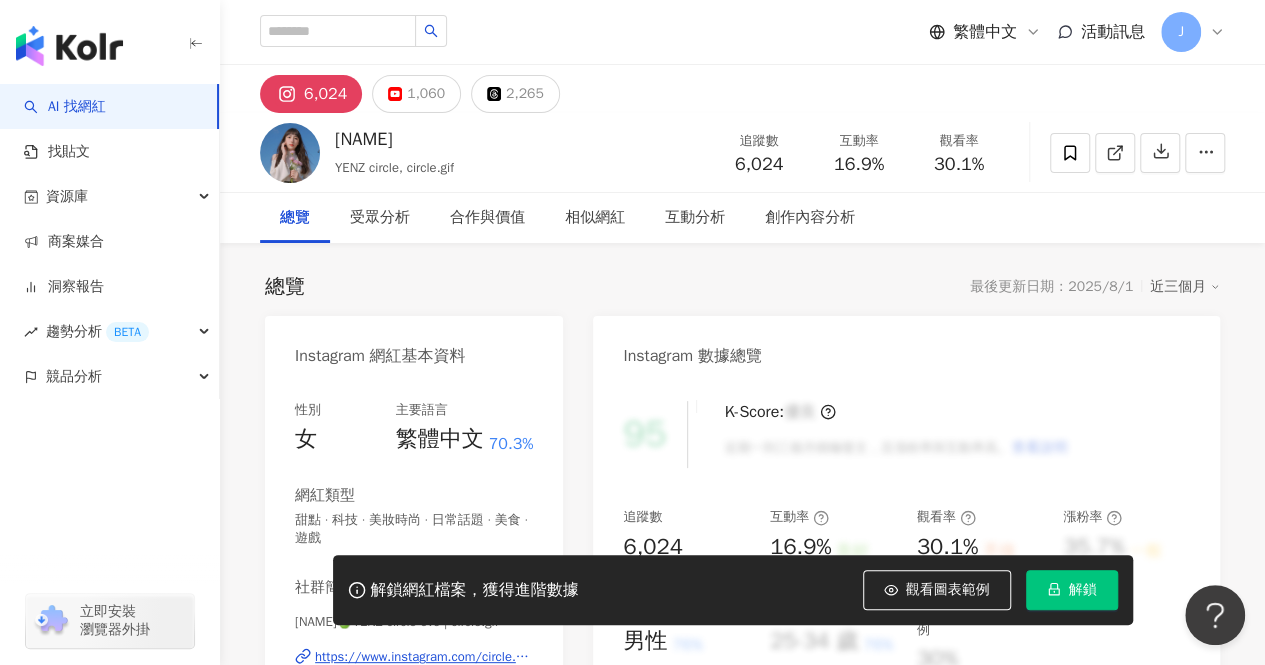 click on "https://www.instagram.com/circle.gif/" at bounding box center [424, 657] 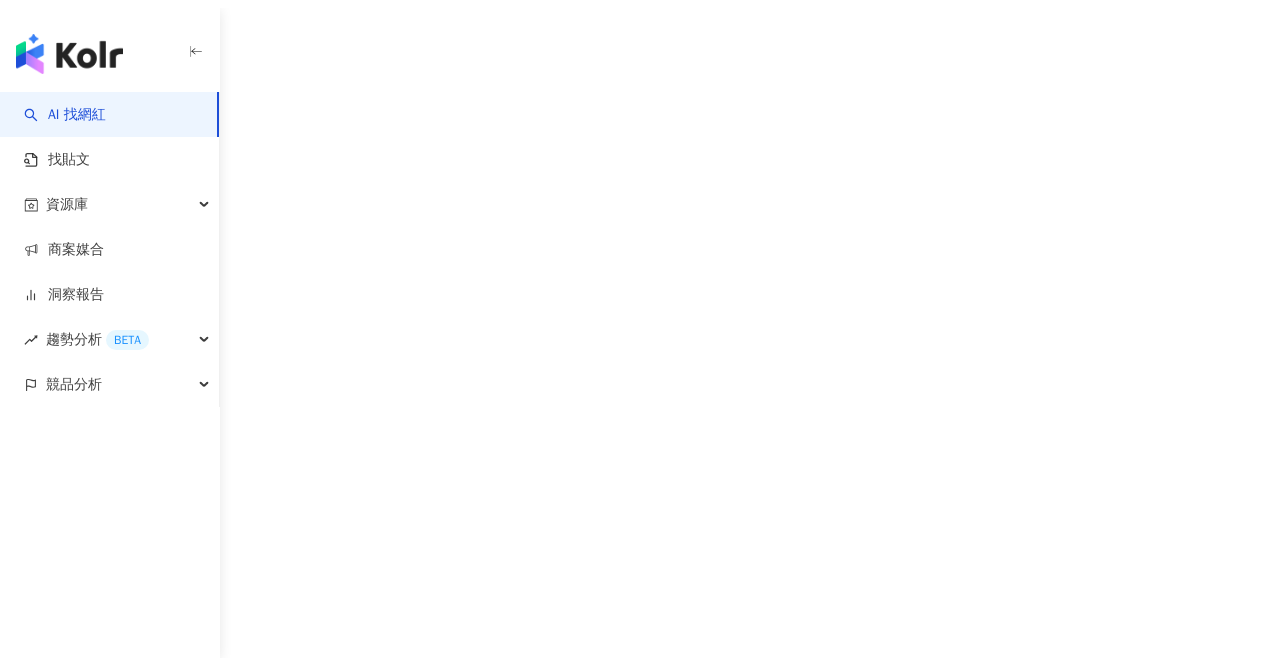 scroll, scrollTop: 0, scrollLeft: 0, axis: both 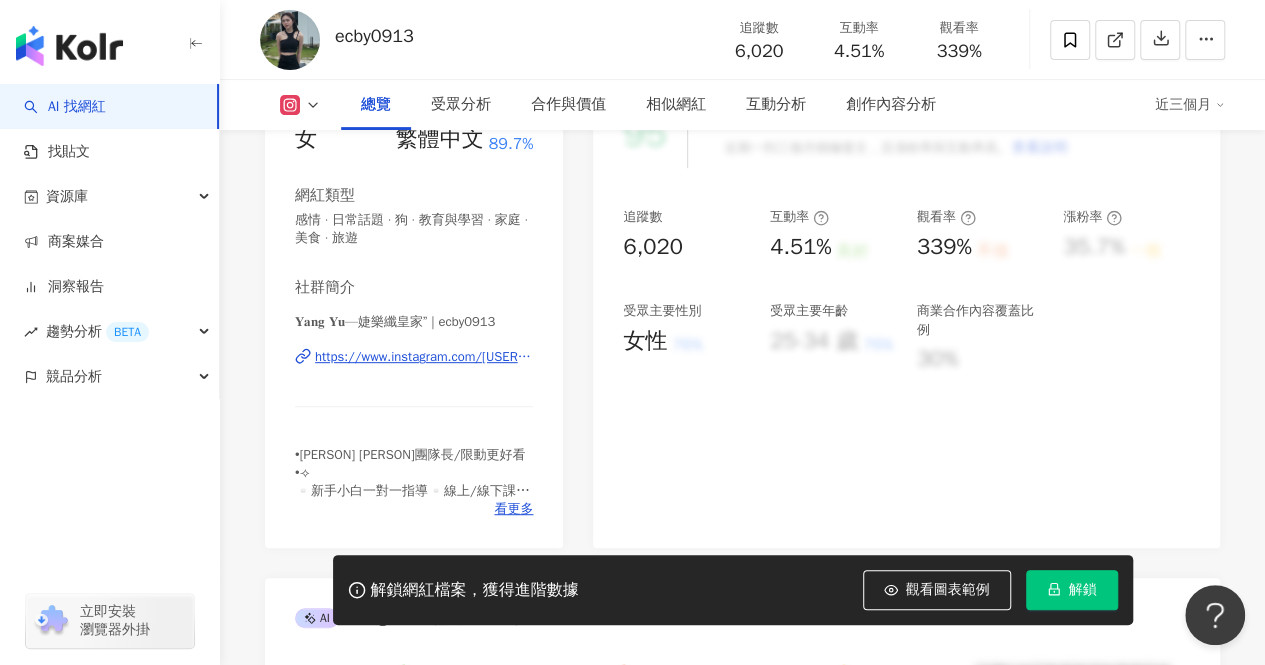 click on "https://www.instagram.com/ecby0913/" at bounding box center (424, 357) 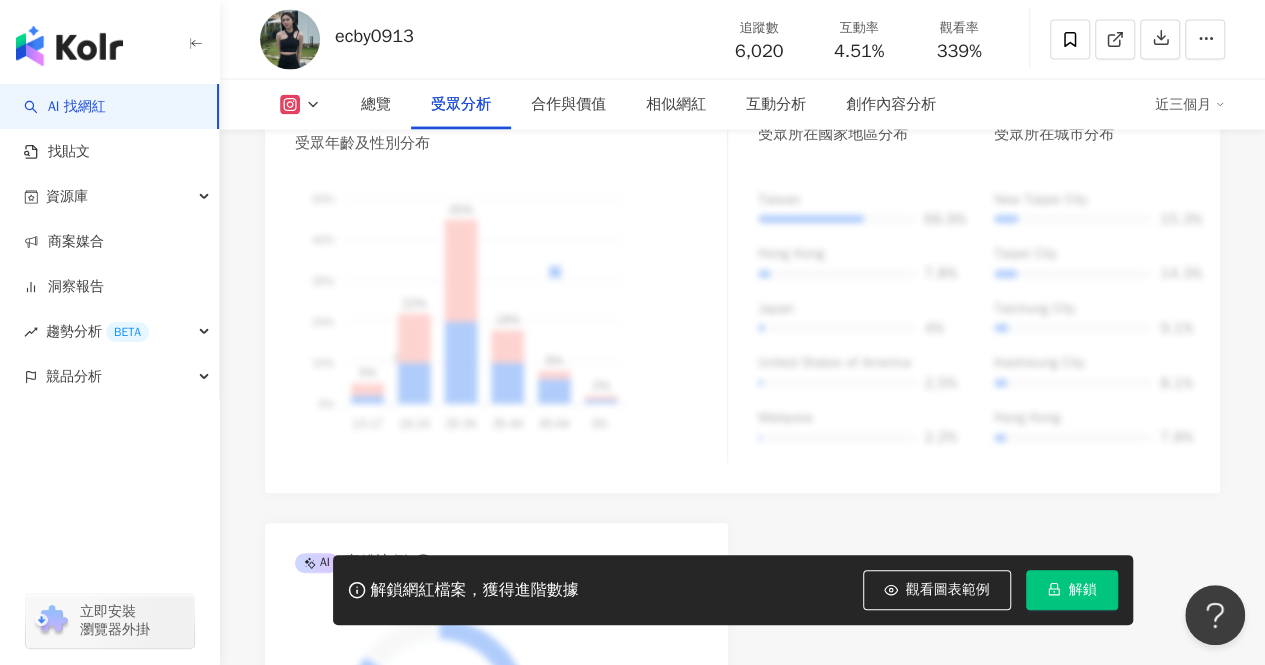 scroll, scrollTop: 2000, scrollLeft: 0, axis: vertical 